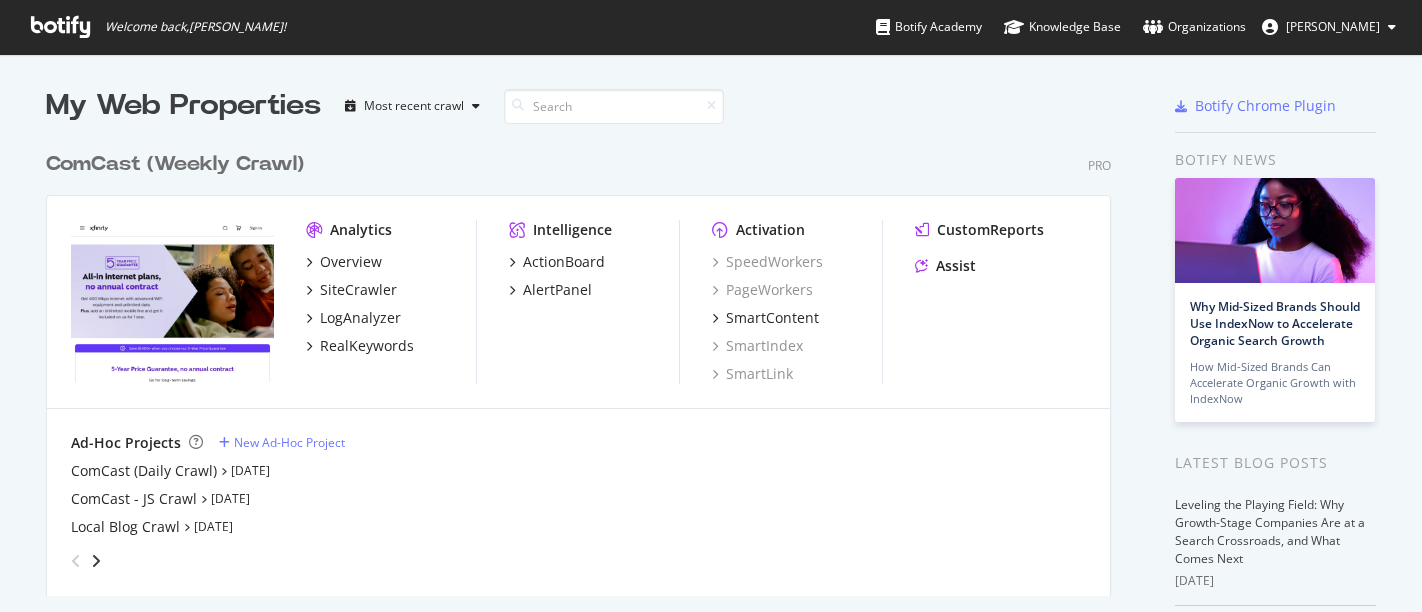 scroll, scrollTop: 0, scrollLeft: 0, axis: both 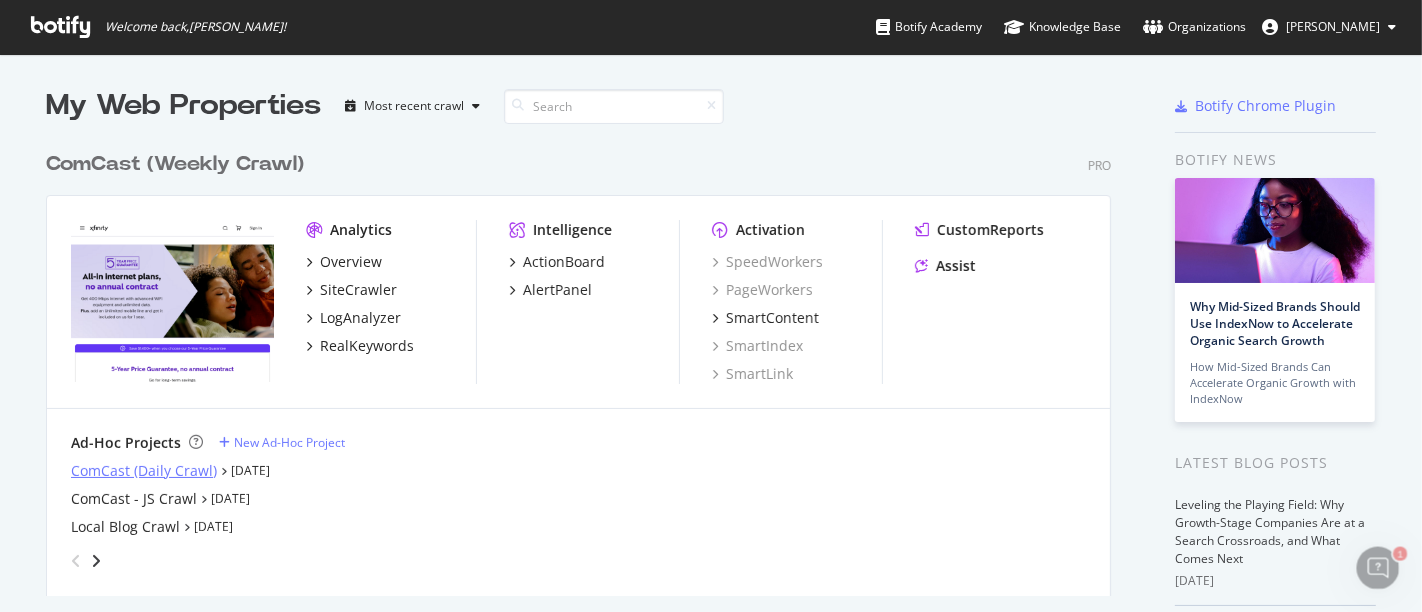 click on "ComCast (Daily Crawl)" at bounding box center (144, 471) 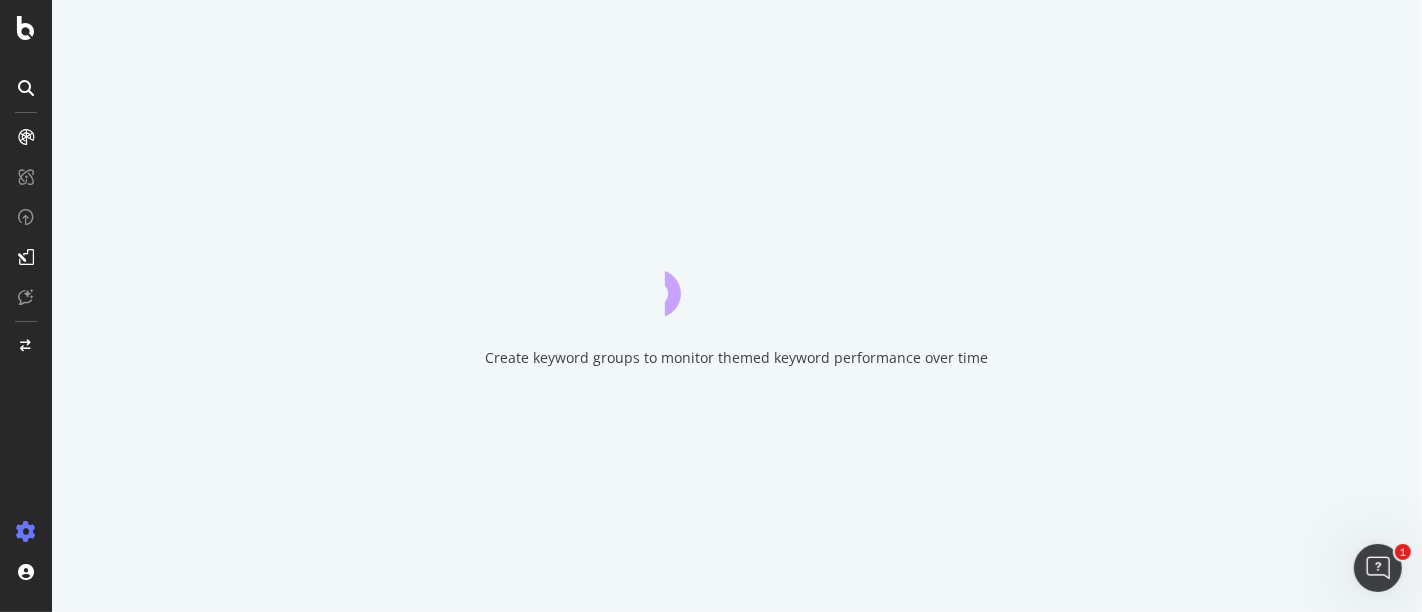 scroll, scrollTop: 0, scrollLeft: 0, axis: both 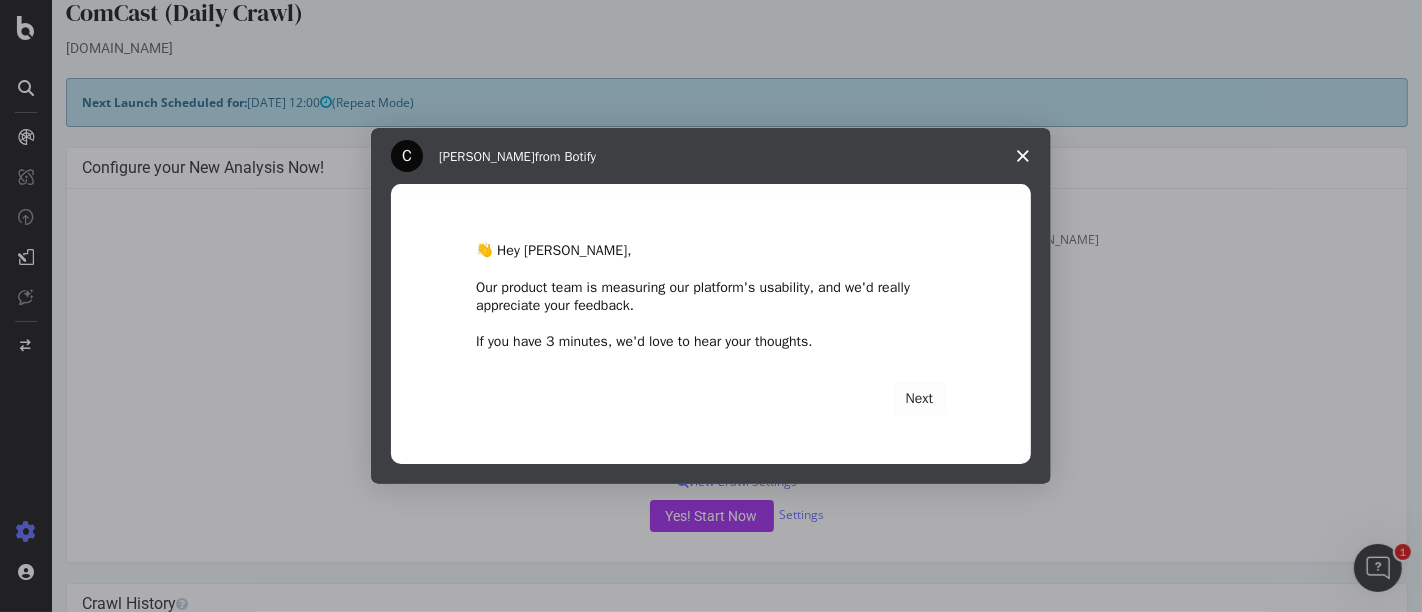 click 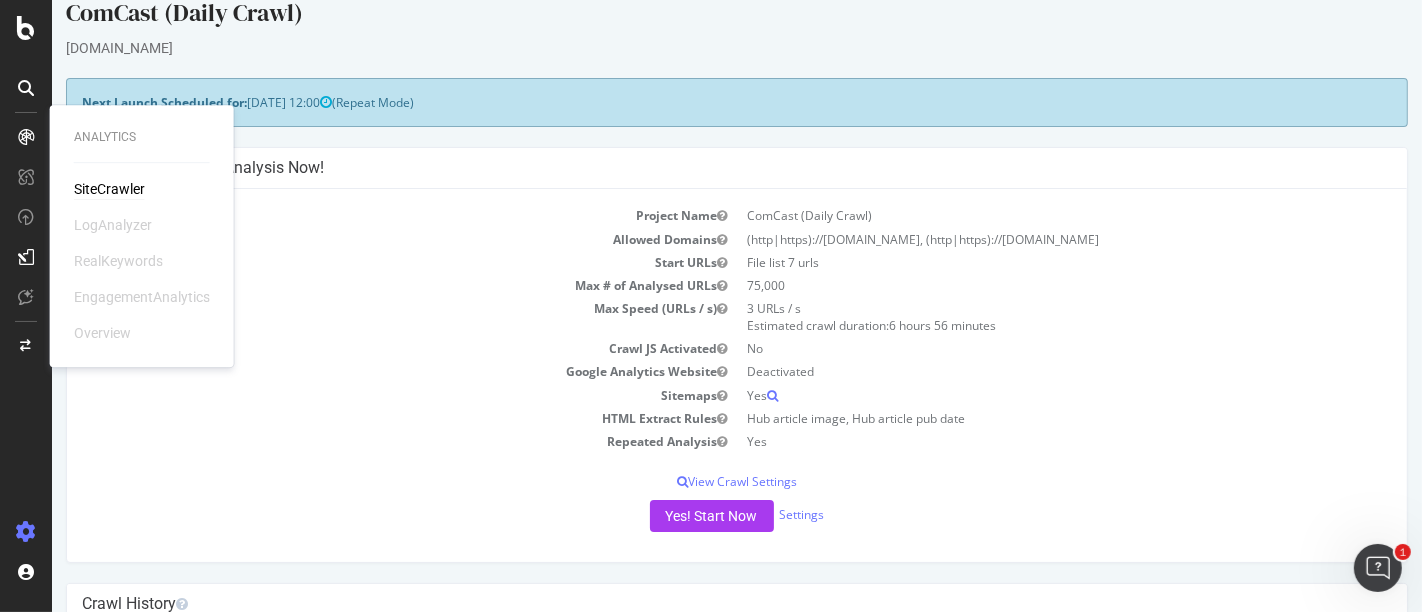 click on "SiteCrawler" at bounding box center [109, 189] 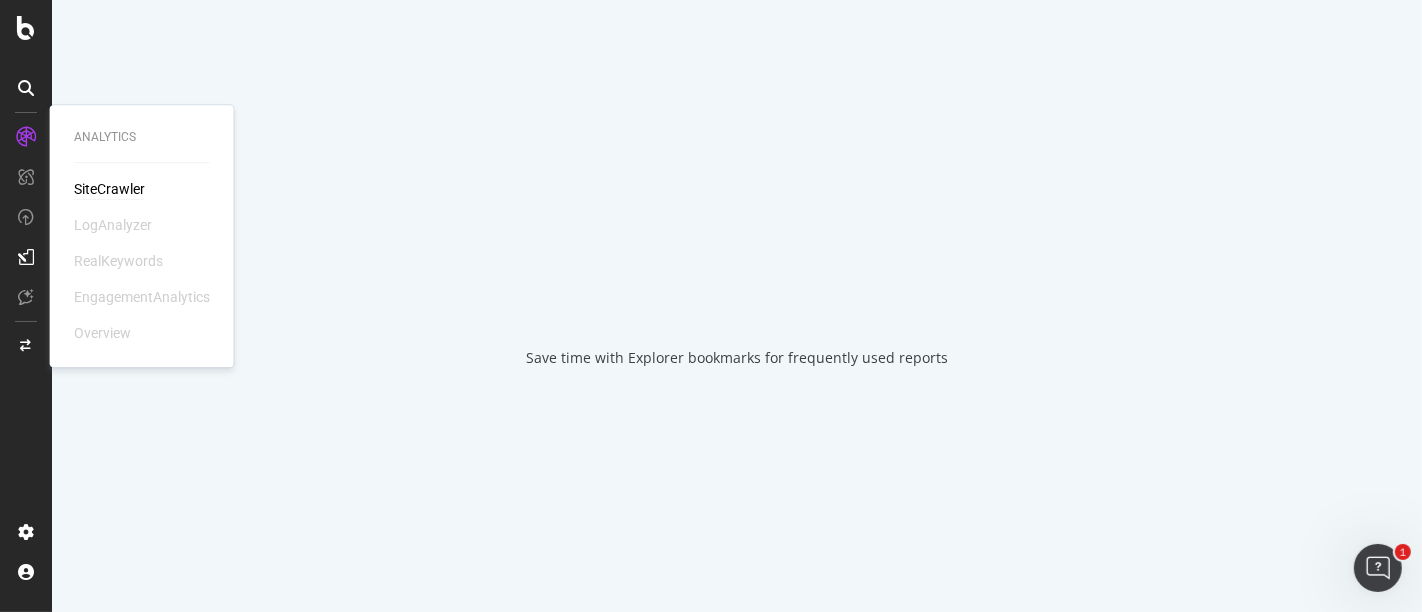 scroll, scrollTop: 0, scrollLeft: 0, axis: both 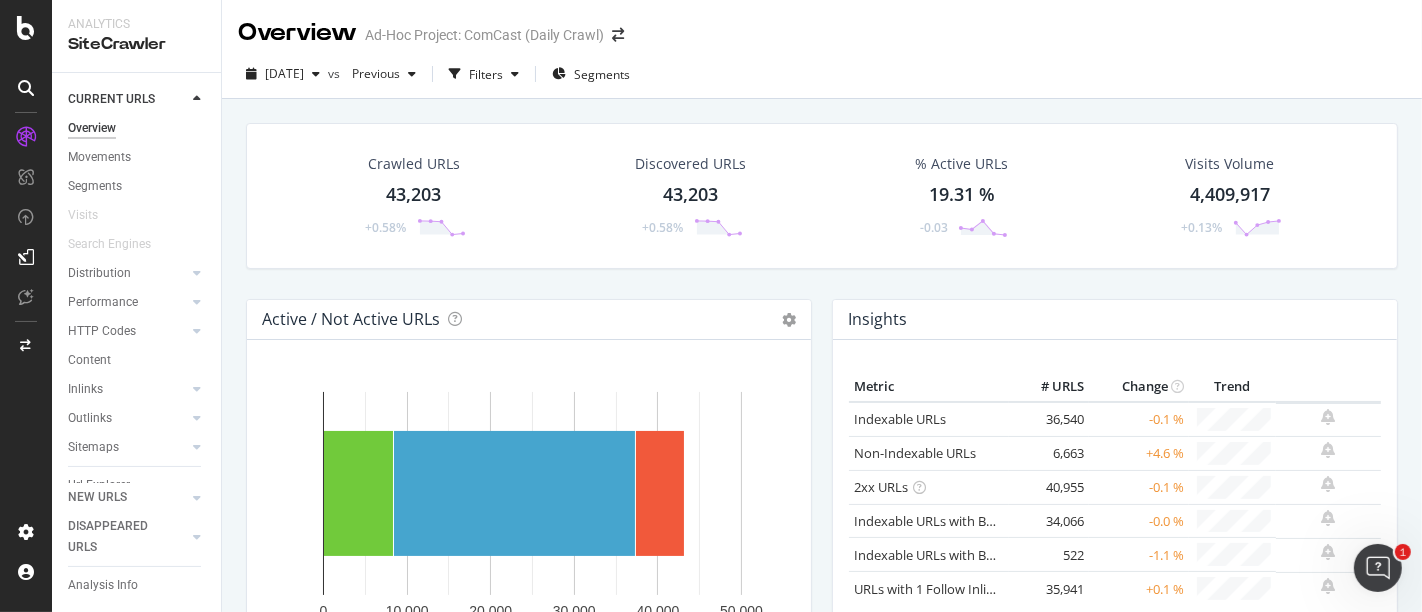 drag, startPoint x: 205, startPoint y: 349, endPoint x: 211, endPoint y: 332, distance: 18.027756 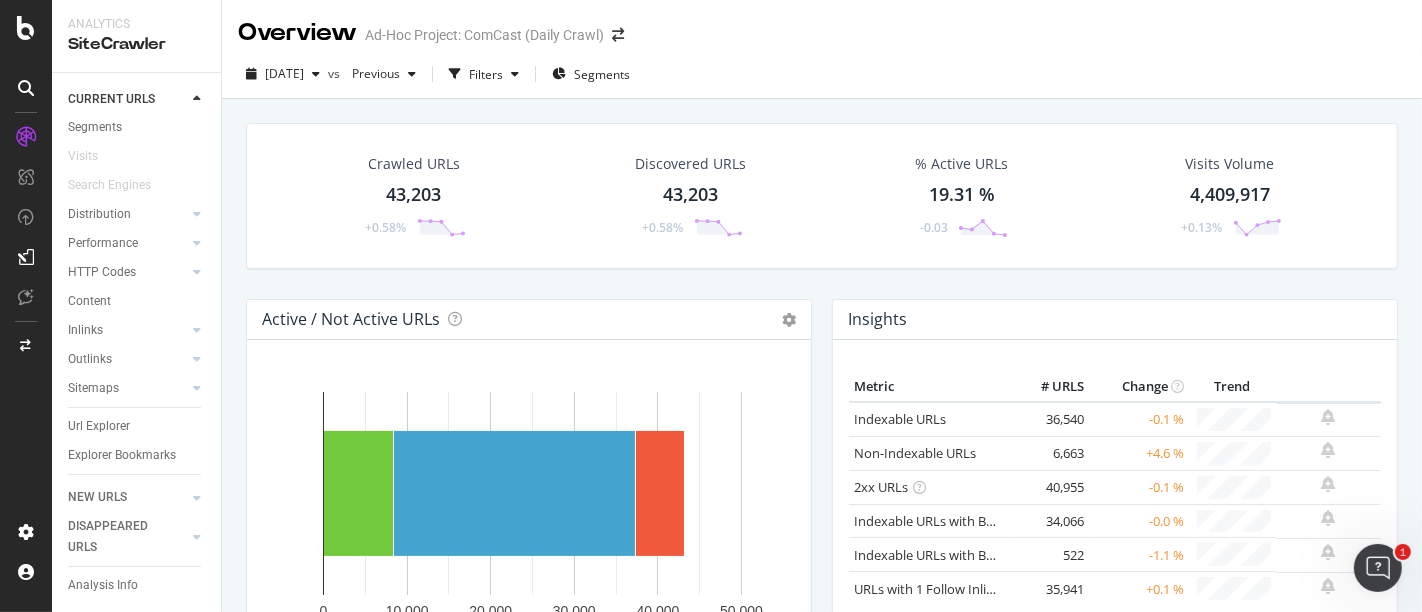 scroll, scrollTop: 78, scrollLeft: 0, axis: vertical 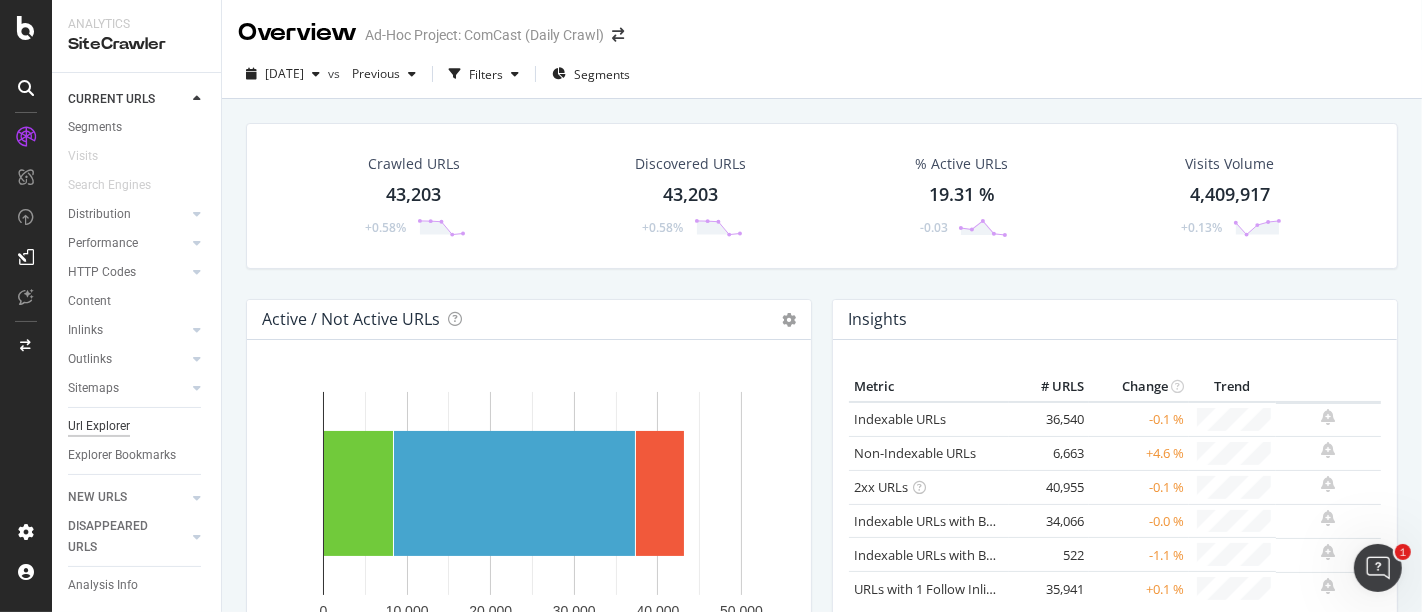 click on "Url Explorer" at bounding box center (99, 426) 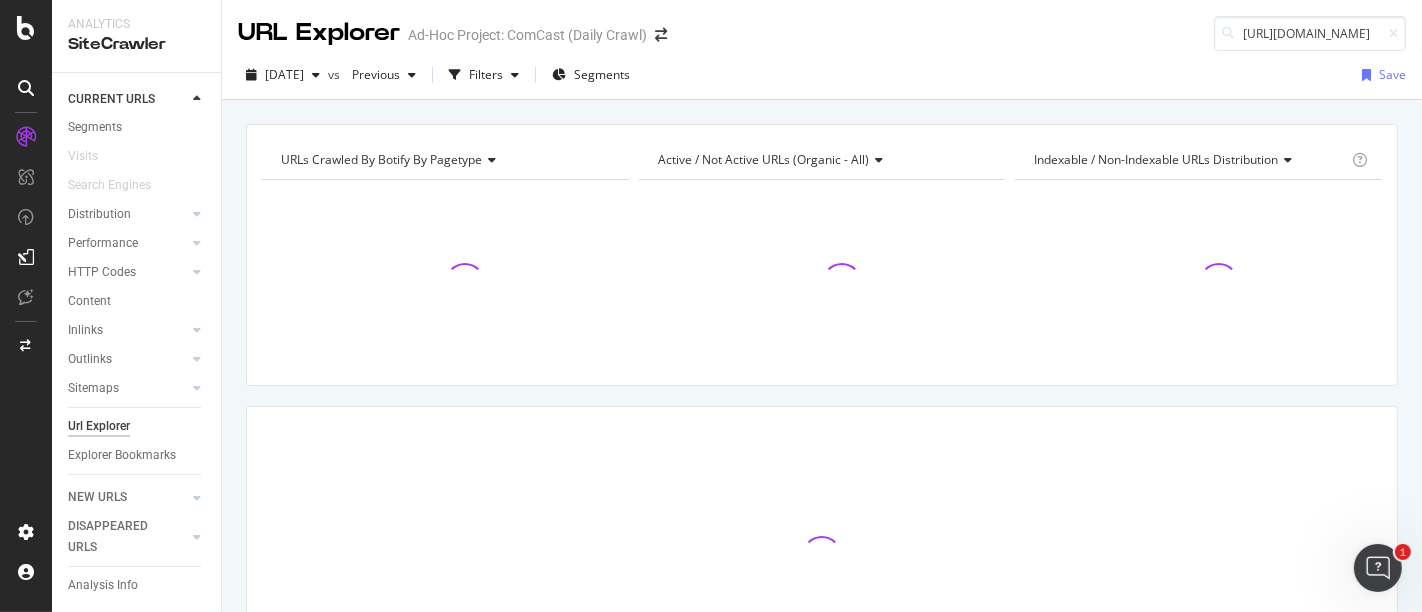 scroll, scrollTop: 0, scrollLeft: 103, axis: horizontal 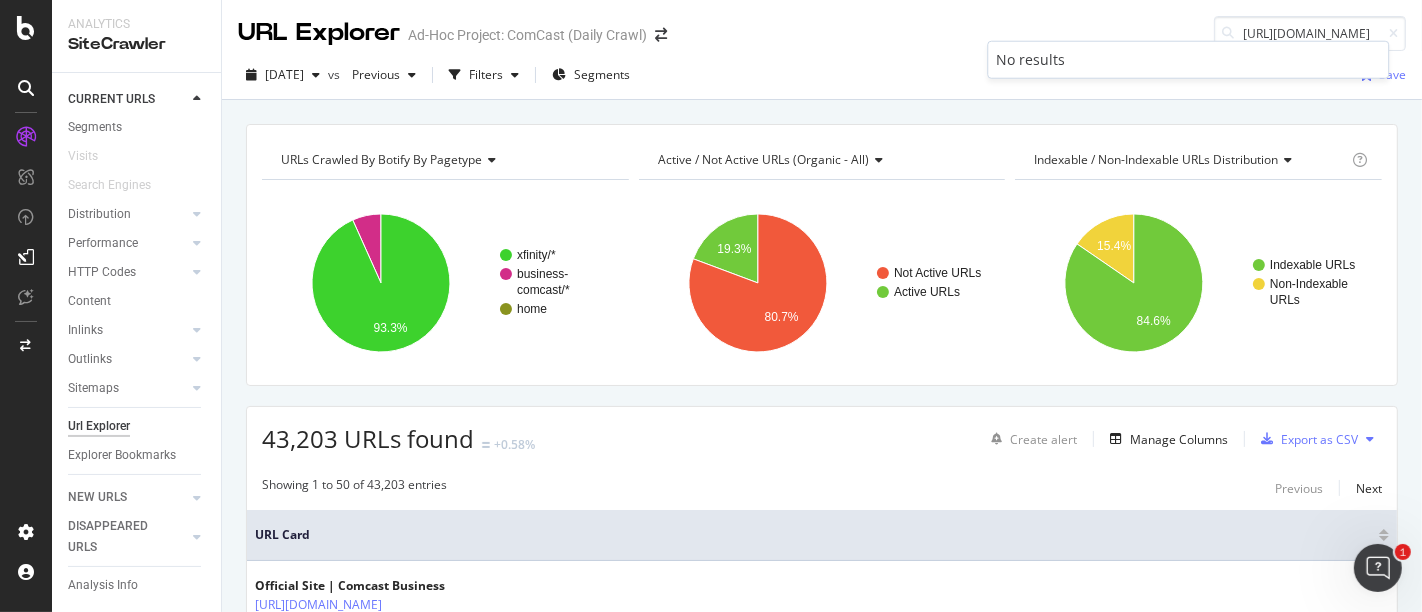 type on "[URL][DOMAIN_NAME]" 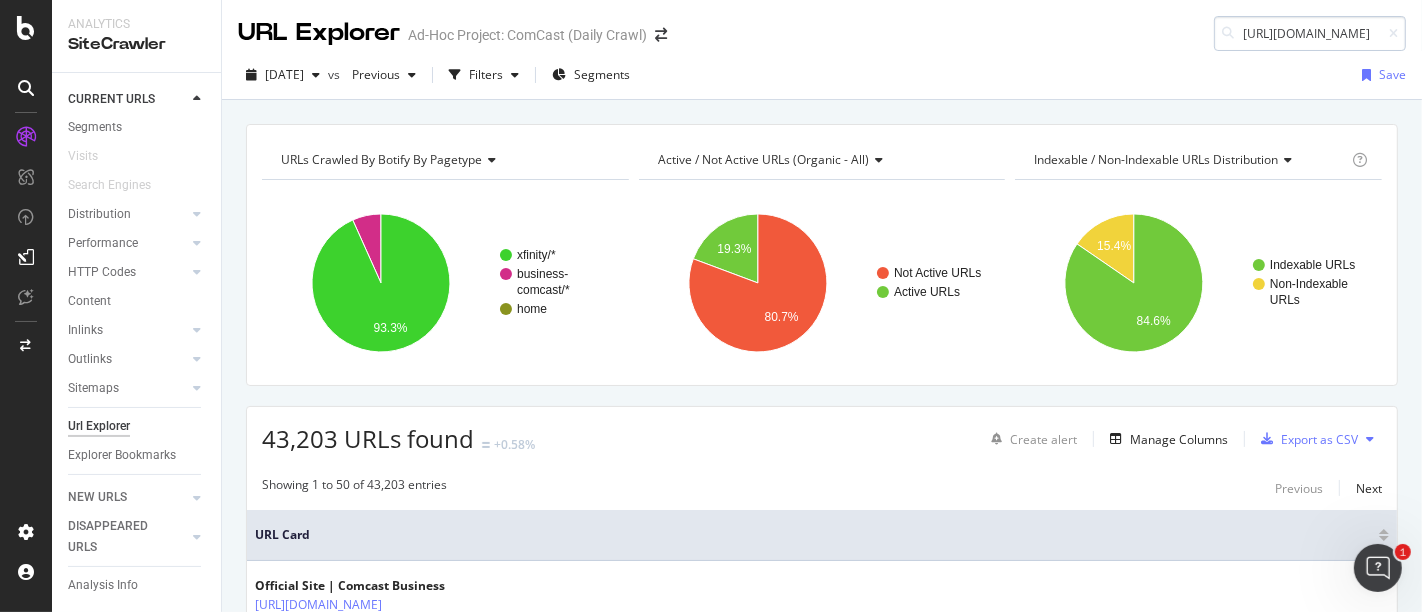 scroll, scrollTop: 0, scrollLeft: 0, axis: both 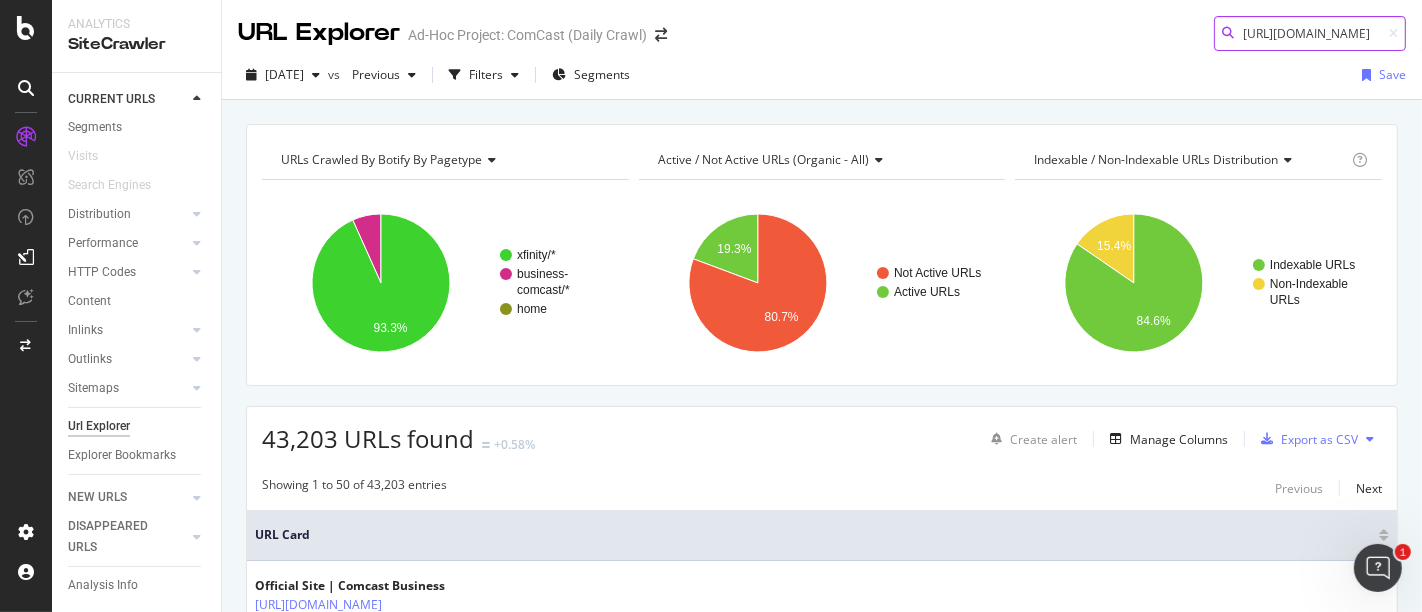 click on "[URL][DOMAIN_NAME]" at bounding box center [1310, 33] 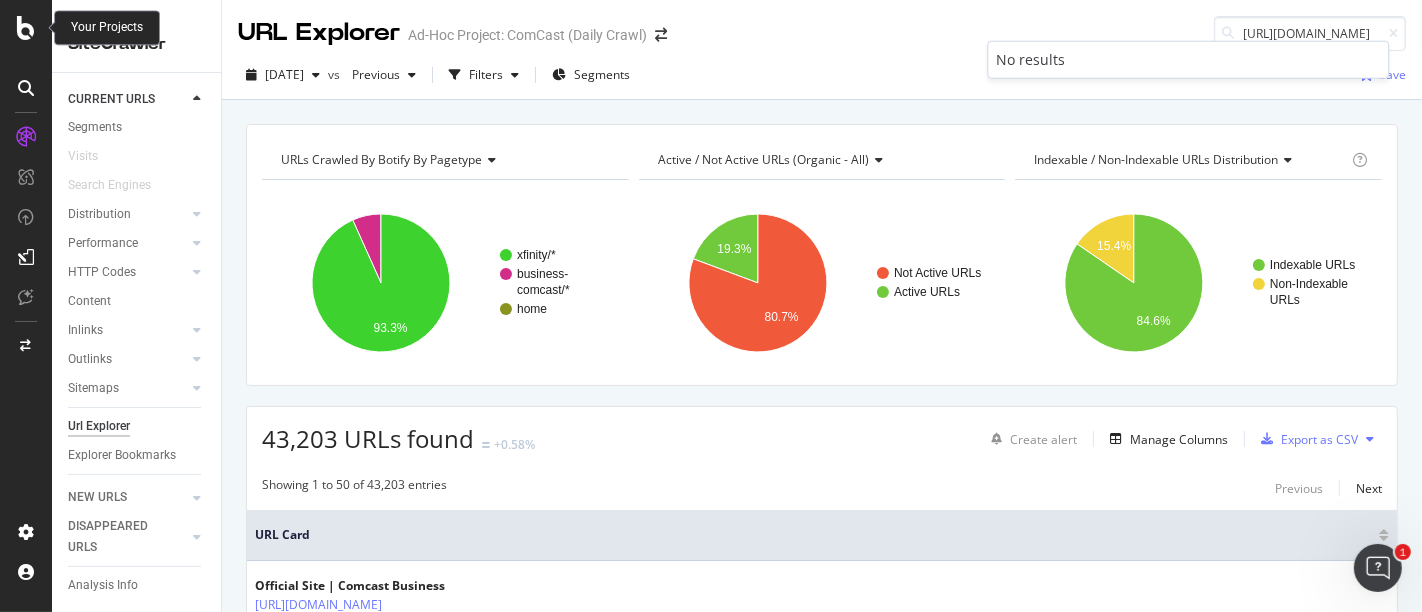 click at bounding box center (26, 28) 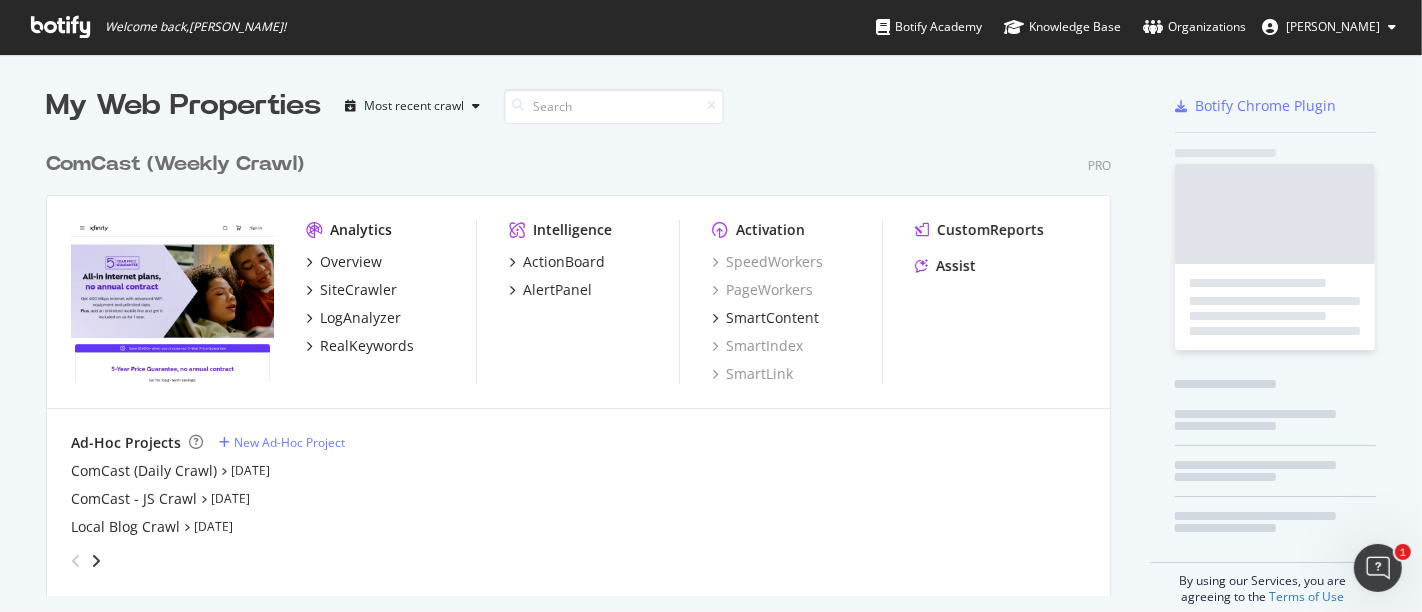 scroll, scrollTop: 18, scrollLeft: 18, axis: both 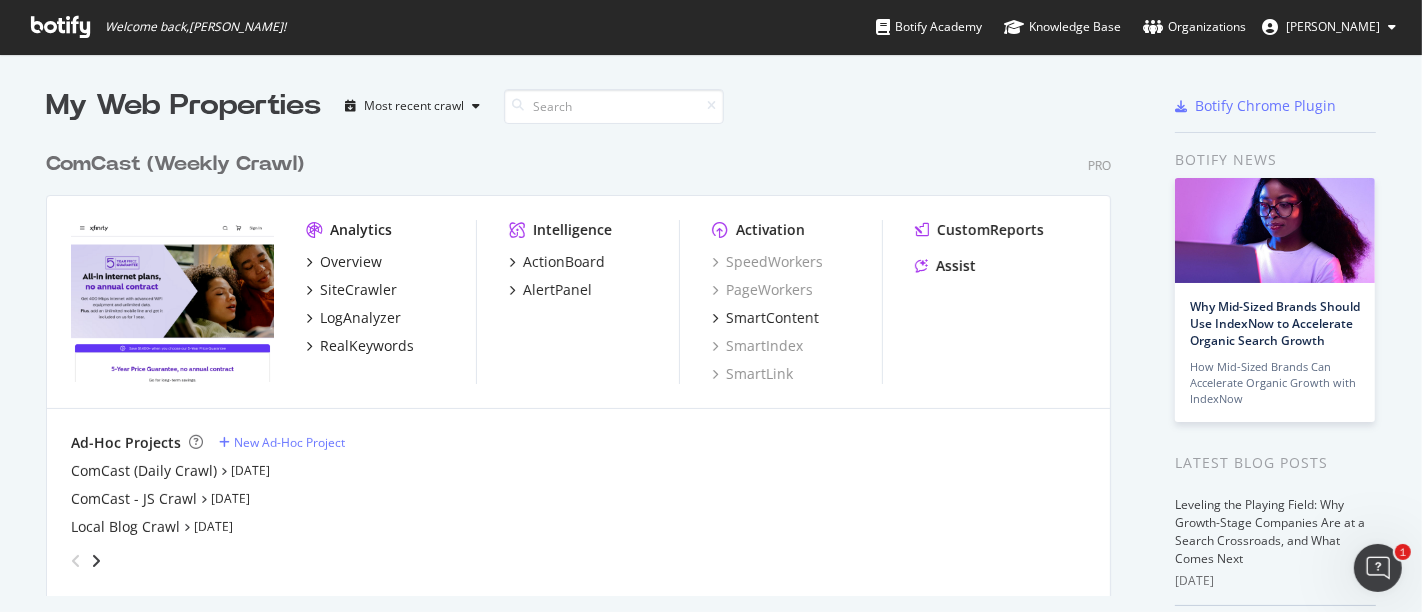 click on "Overview SiteCrawler LogAnalyzer RealKeywords" at bounding box center (391, 304) 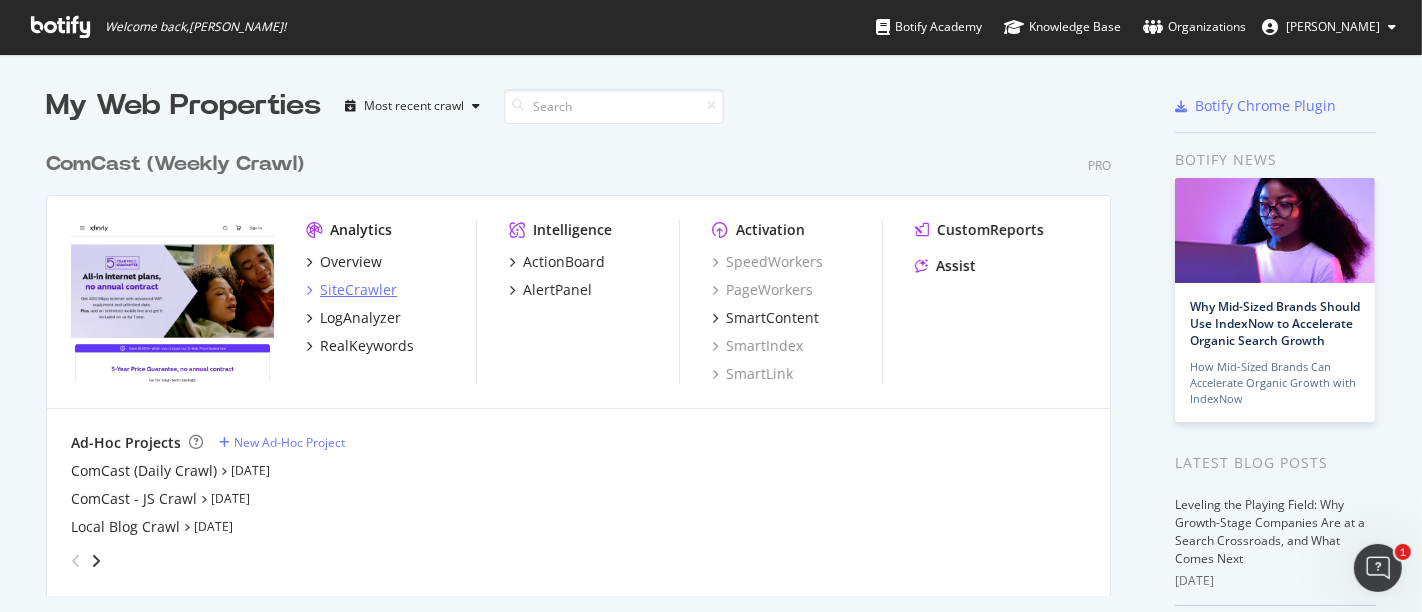 click on "SiteCrawler" at bounding box center (358, 290) 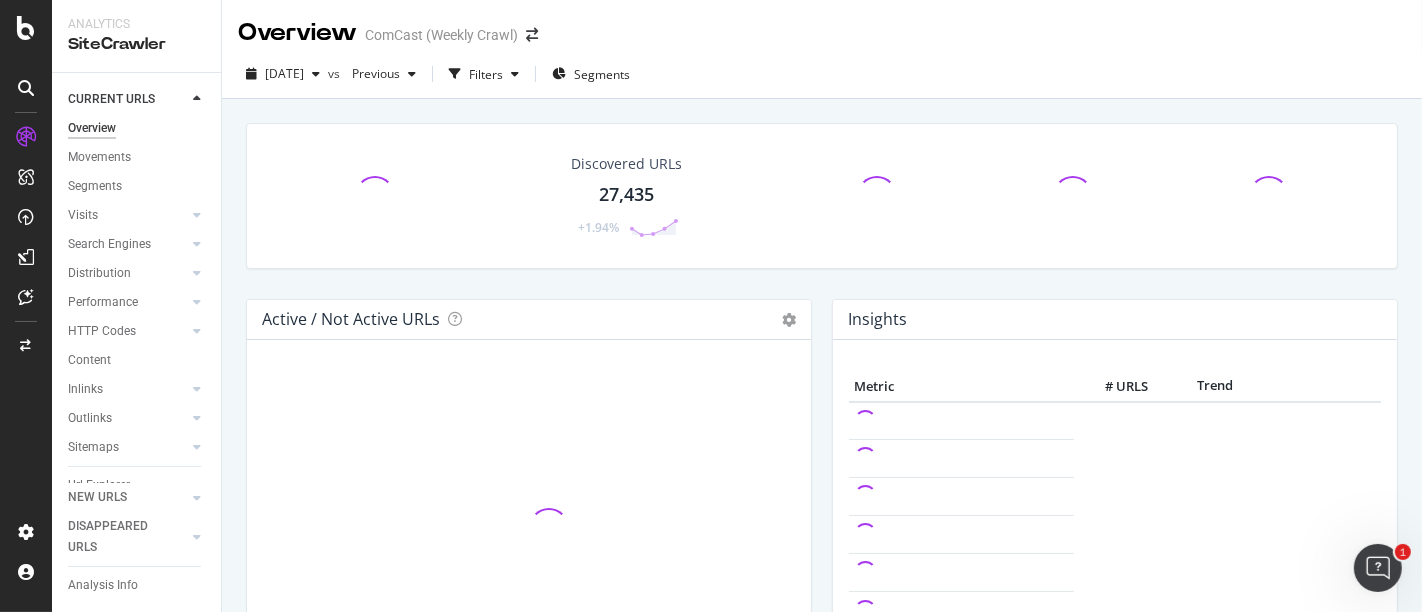 scroll, scrollTop: 78, scrollLeft: 0, axis: vertical 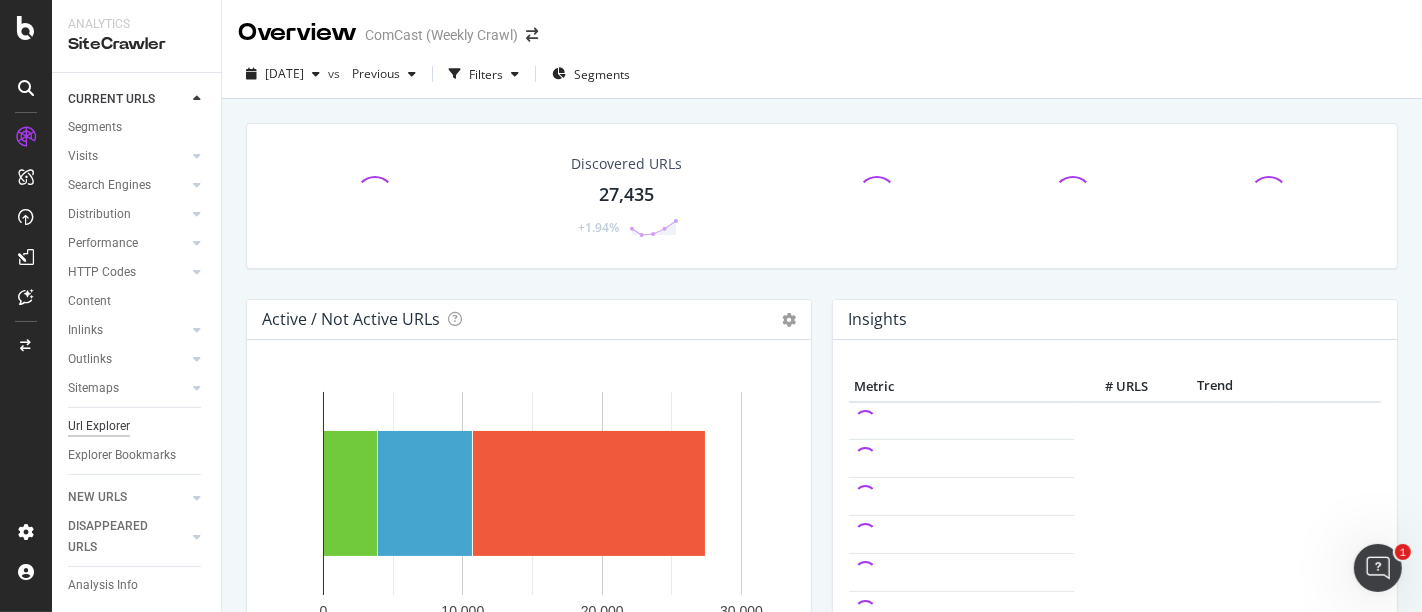 click on "Url Explorer" at bounding box center [99, 426] 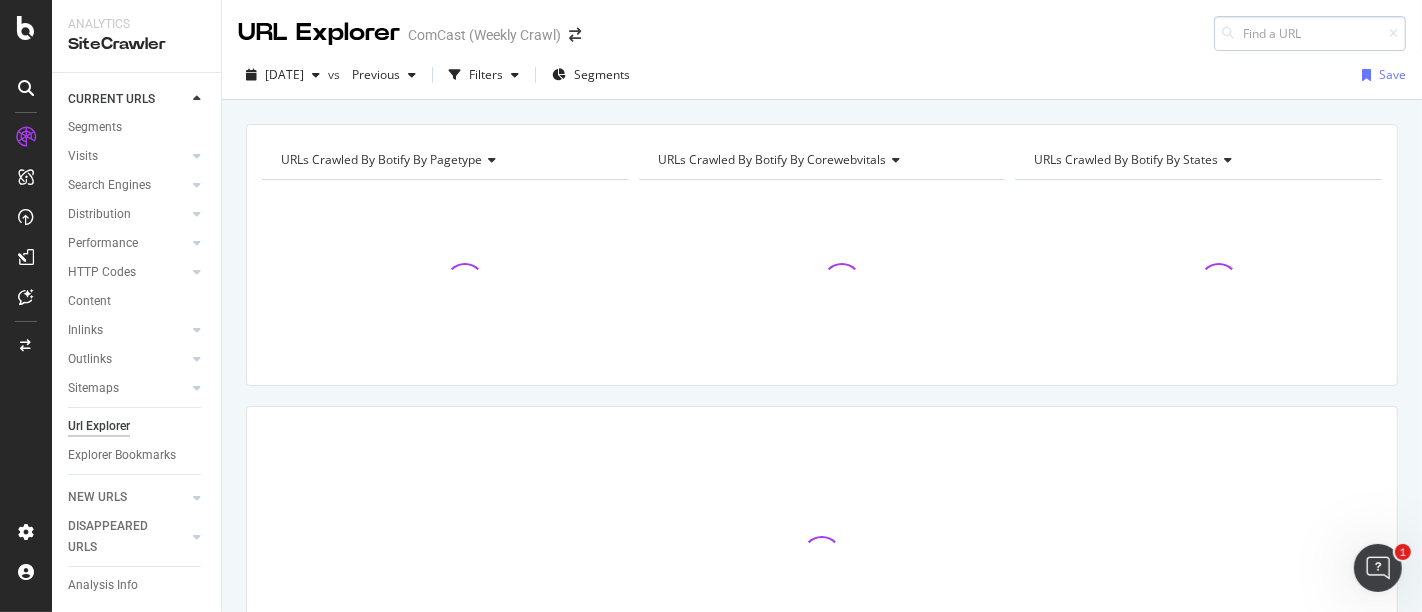 click at bounding box center [1310, 33] 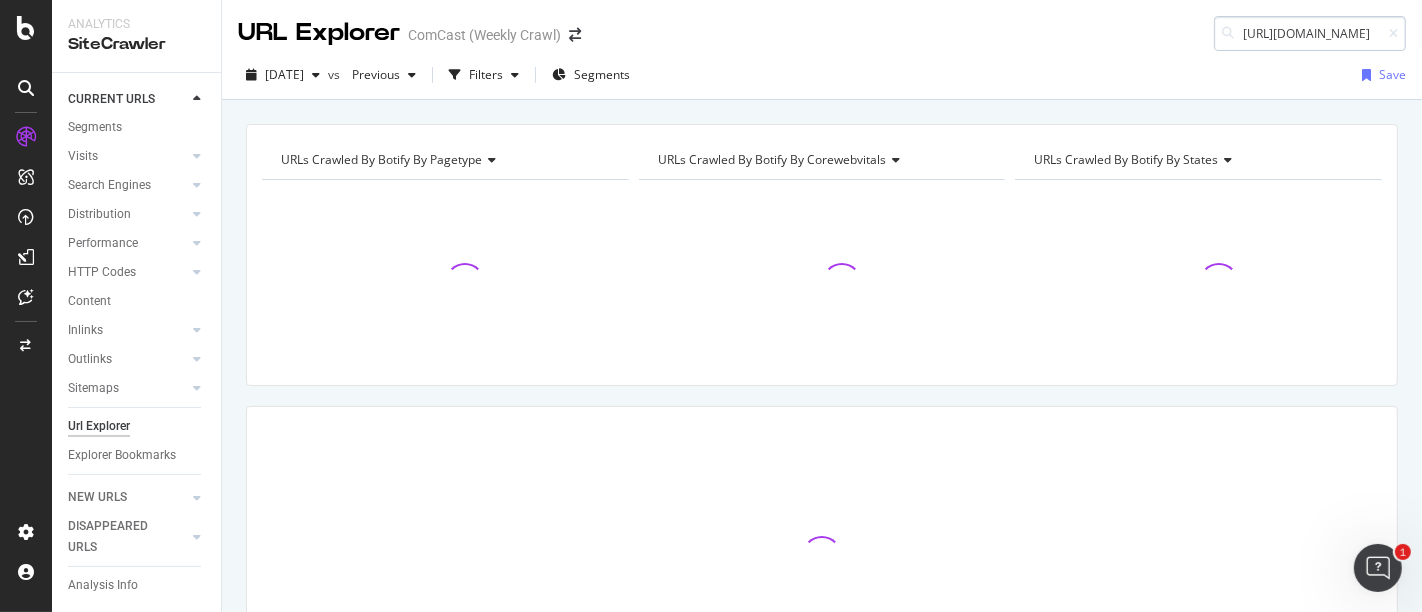 scroll, scrollTop: 0, scrollLeft: 103, axis: horizontal 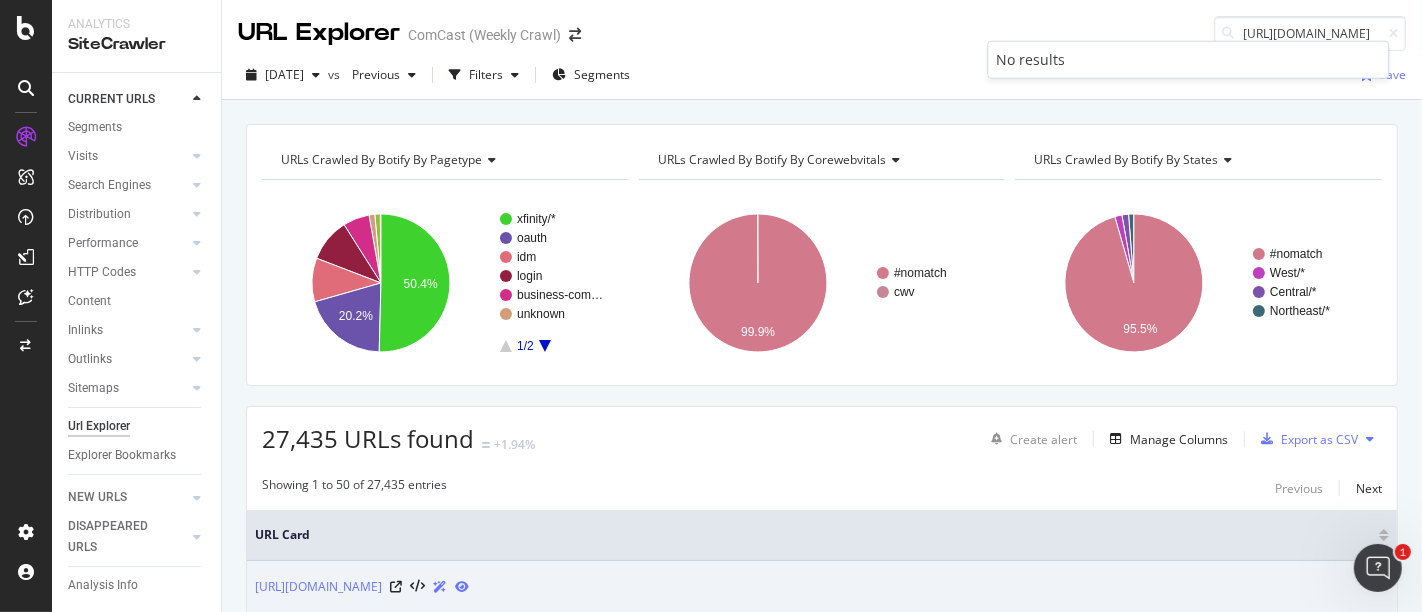 type on "[URL][DOMAIN_NAME]" 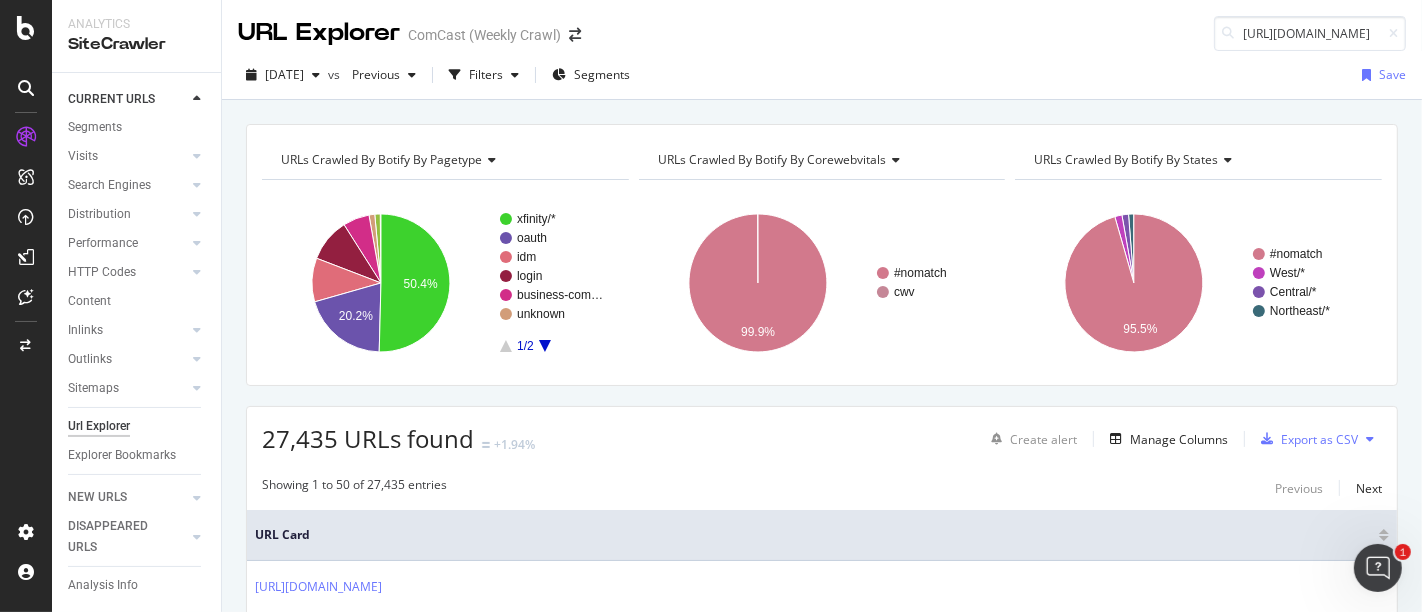 drag, startPoint x: 1402, startPoint y: 57, endPoint x: 1417, endPoint y: 99, distance: 44.598206 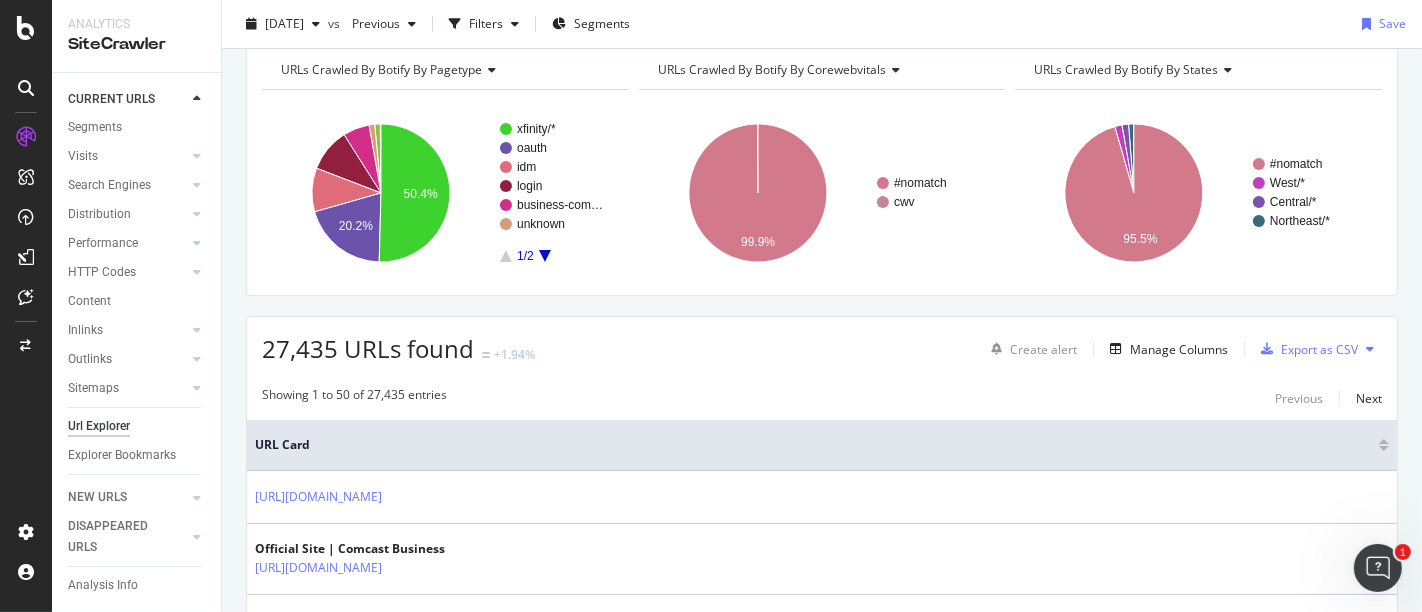 scroll, scrollTop: 0, scrollLeft: 0, axis: both 